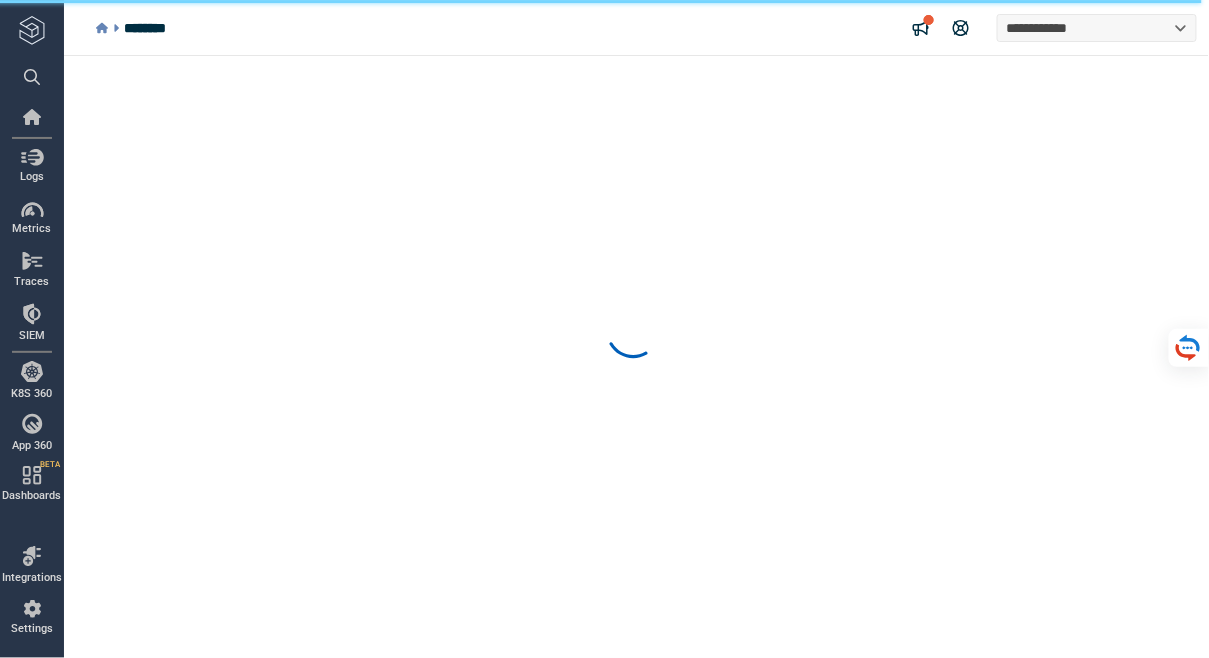 scroll, scrollTop: 0, scrollLeft: 0, axis: both 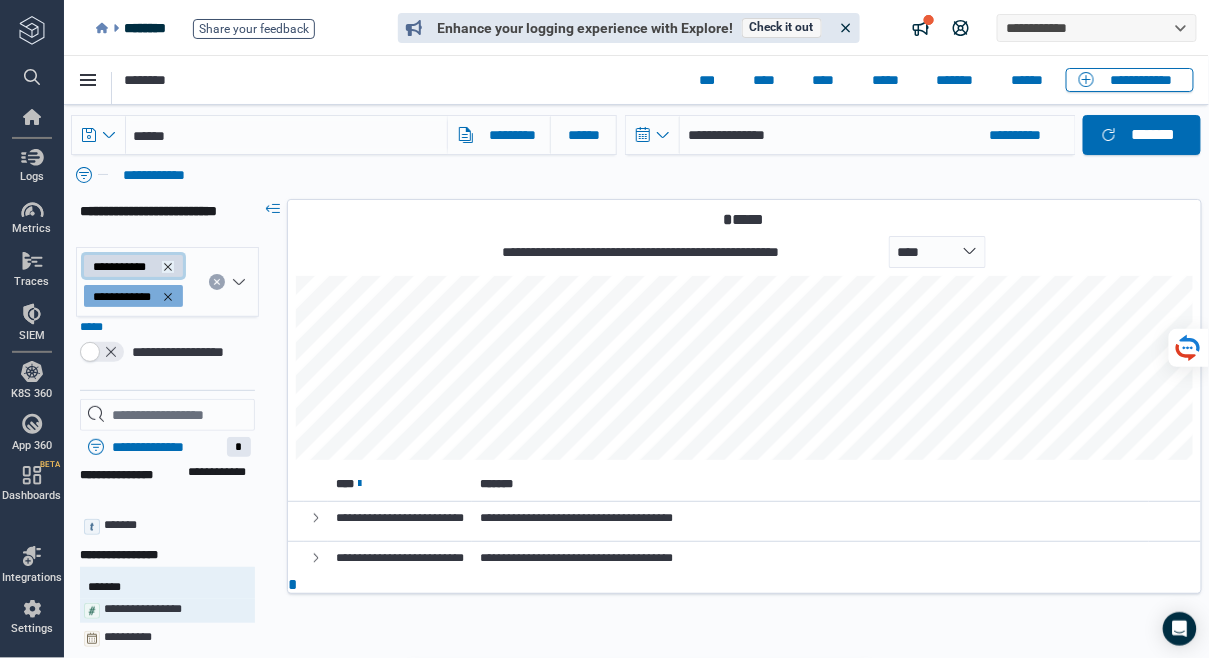 click 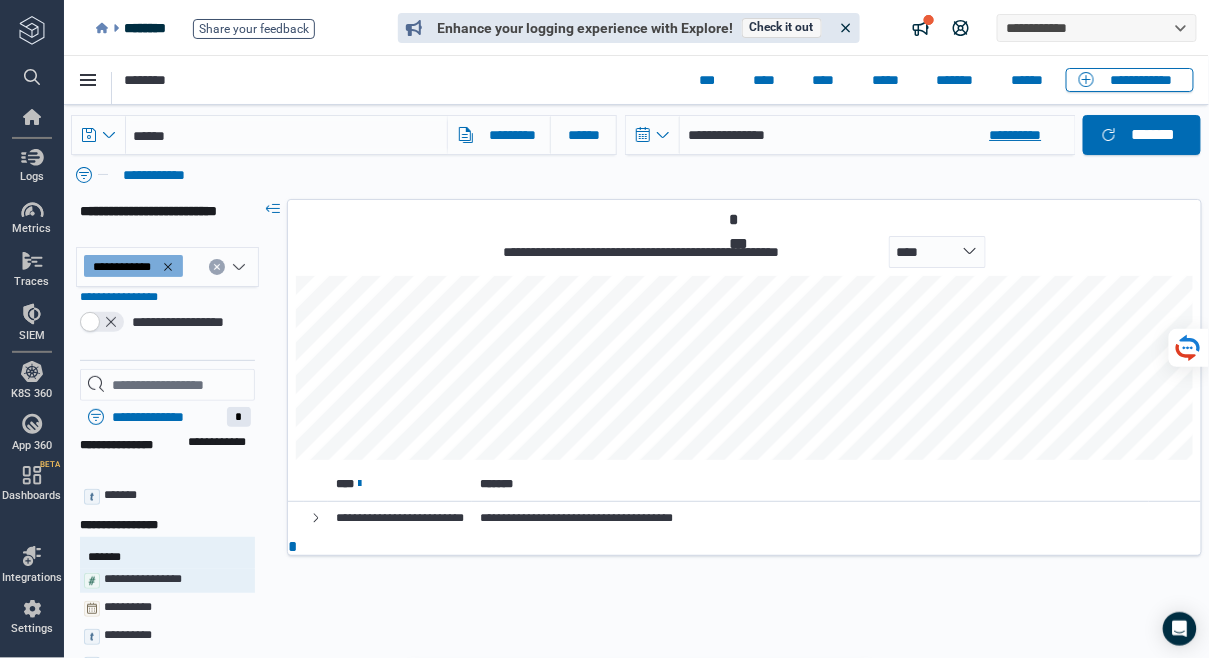 click on "**********" at bounding box center [876, 134] 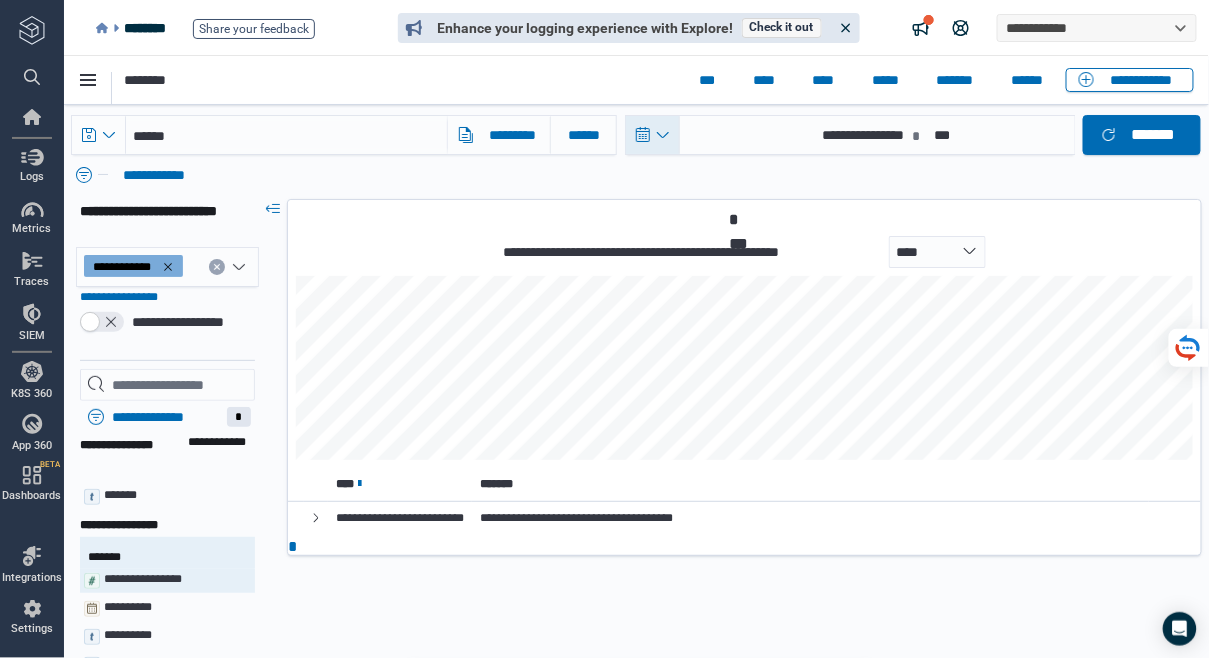 click 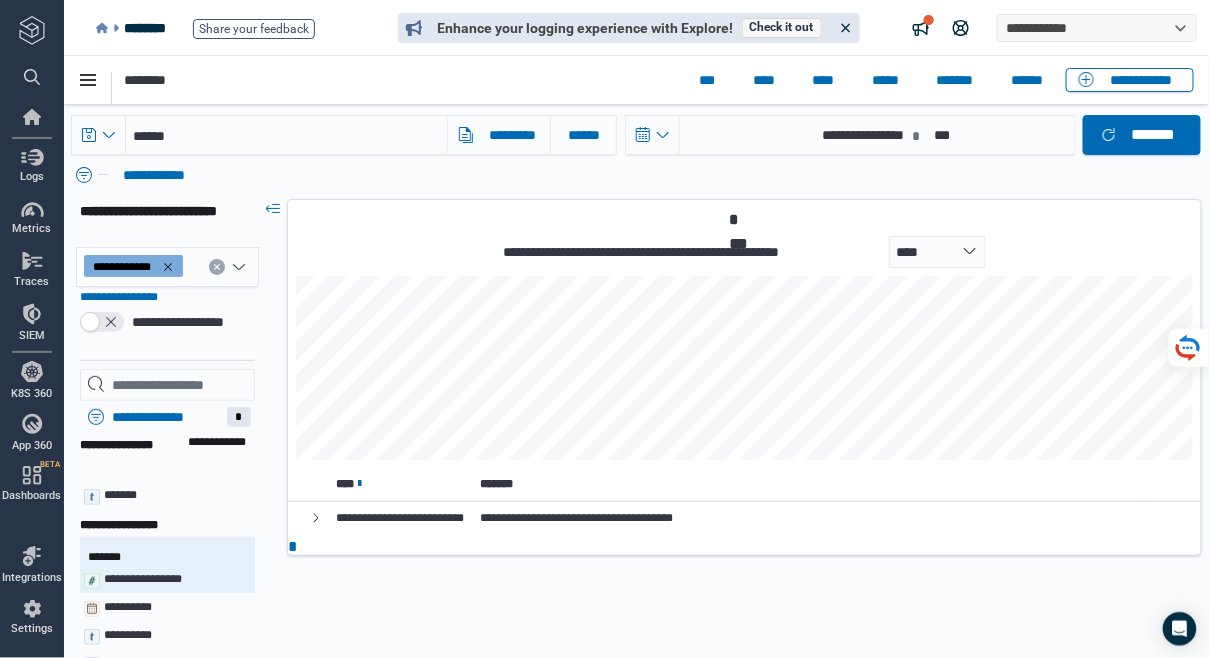 select on "*" 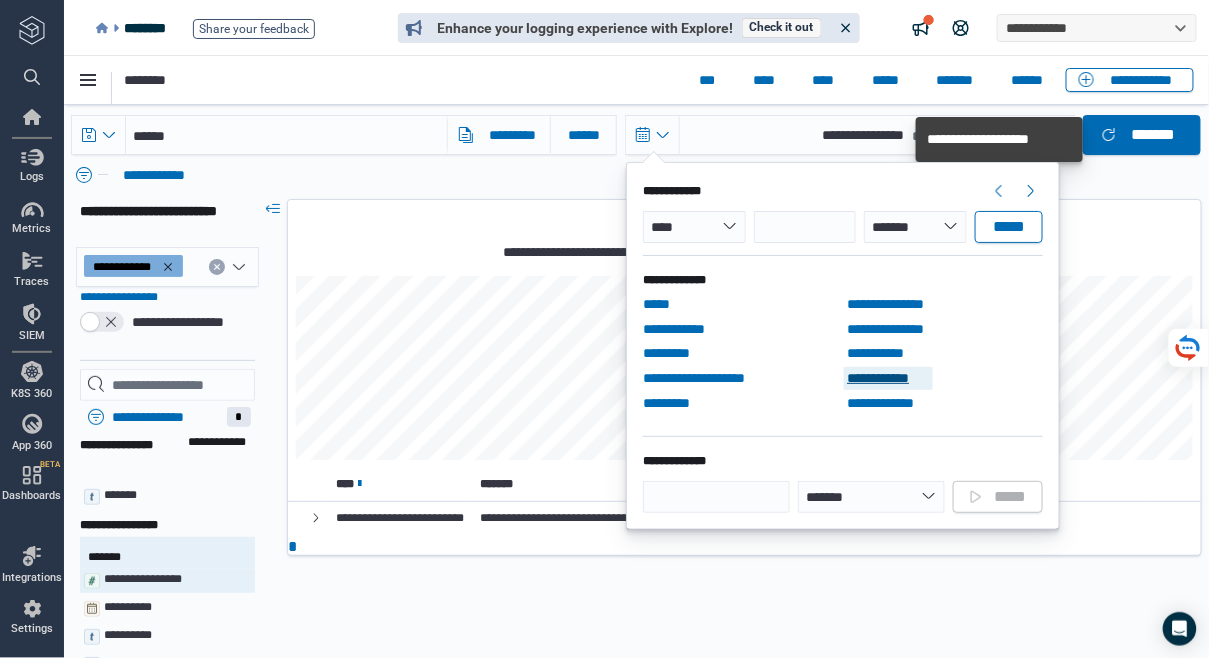 click on "**********" at bounding box center [887, 377] 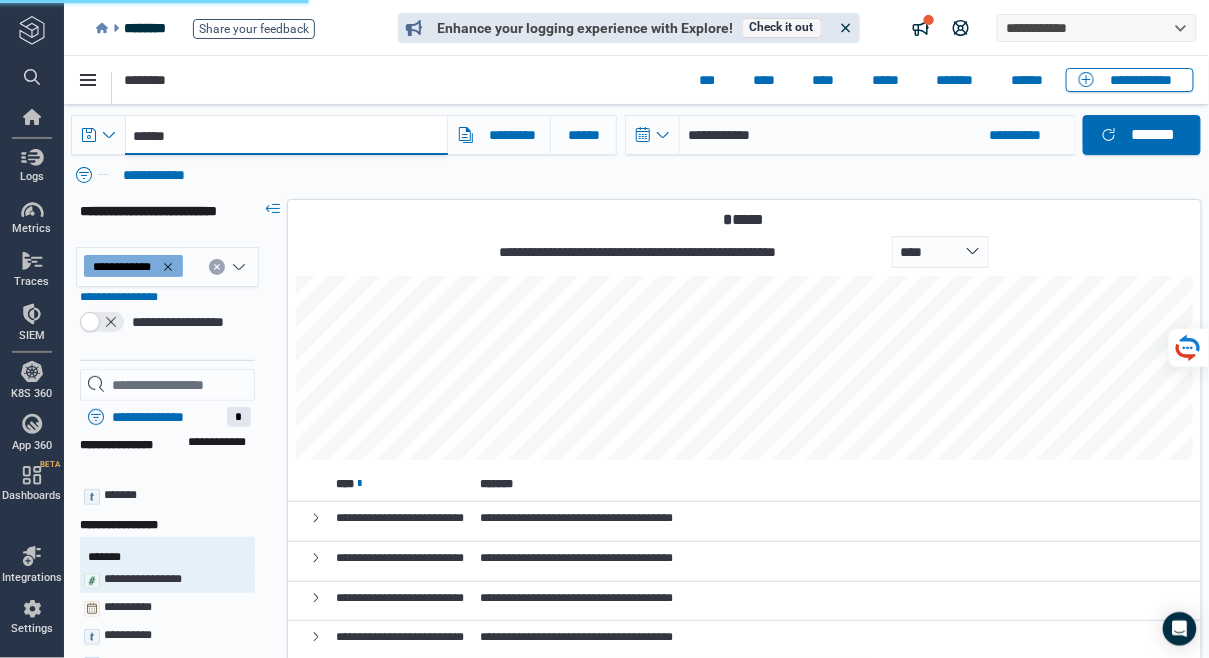 click on "******" at bounding box center (286, 134) 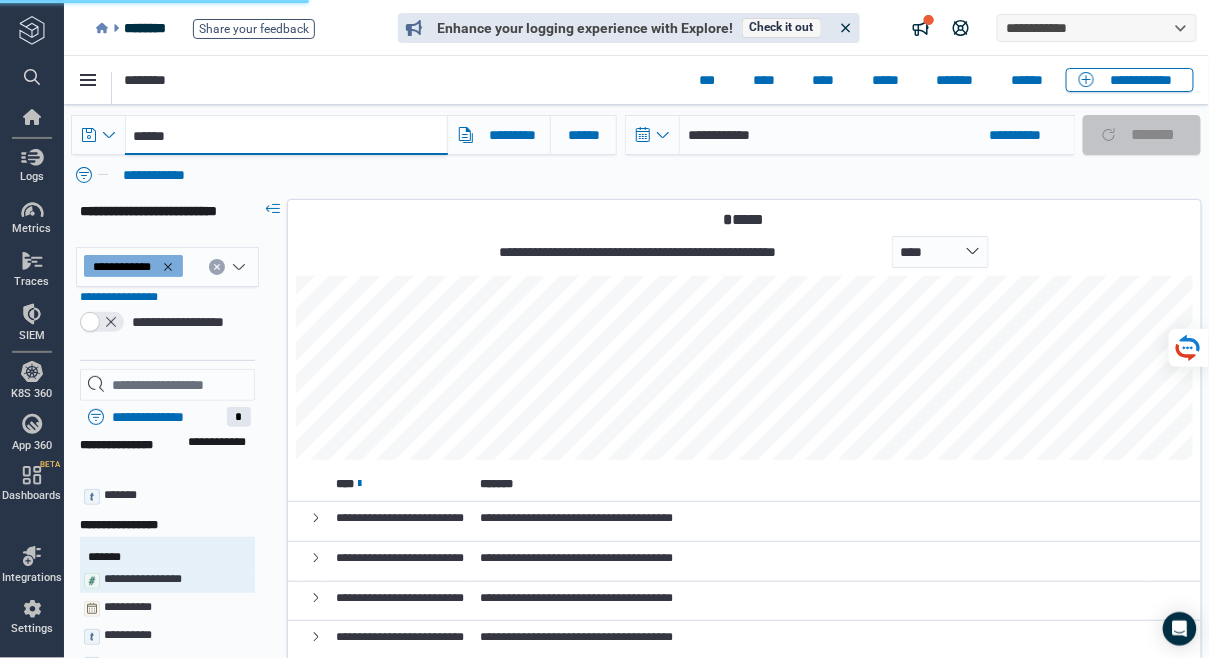 click on "******" at bounding box center [286, 134] 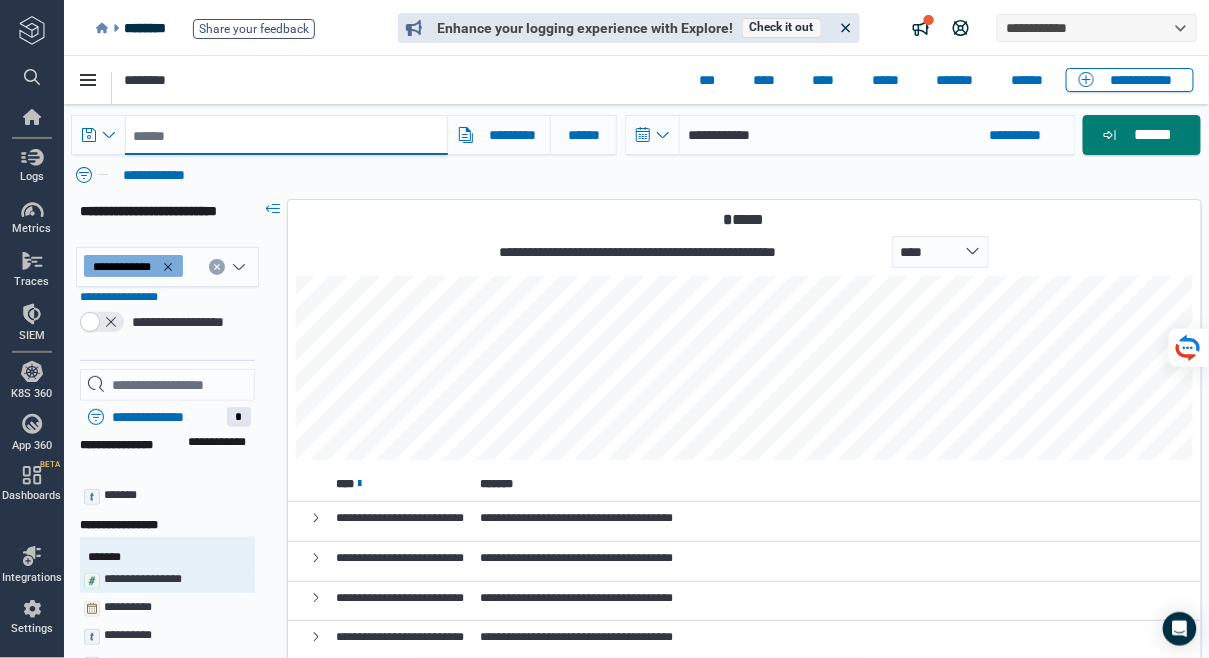 click at bounding box center (286, 134) 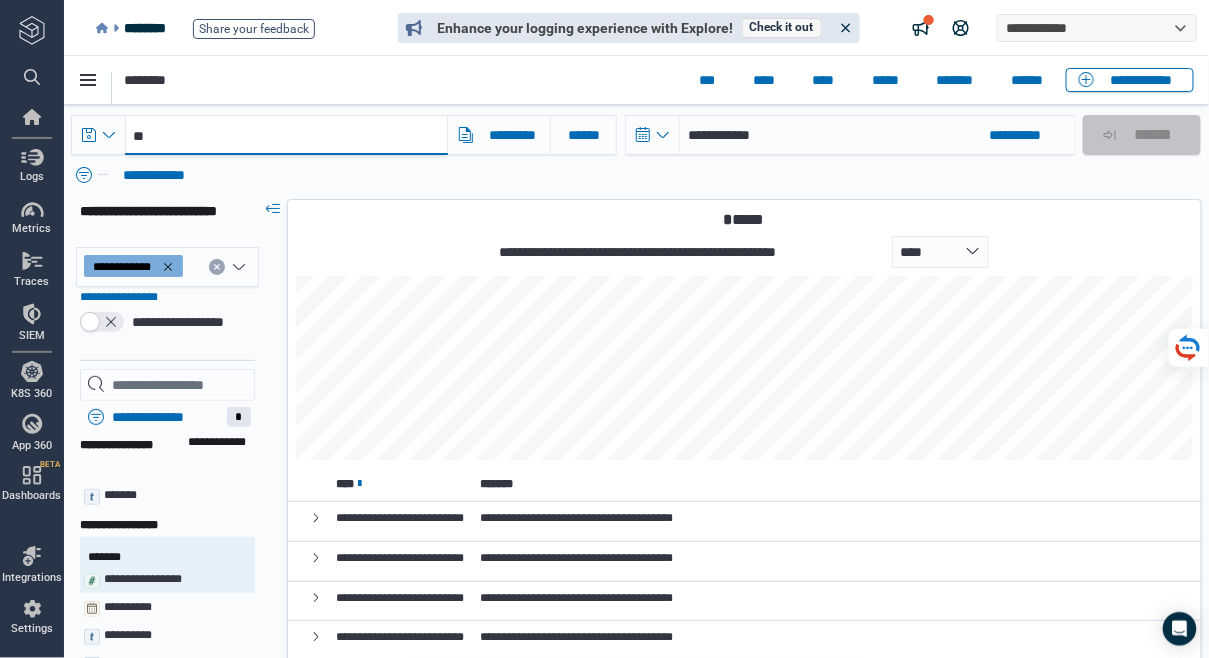 paste on "**********" 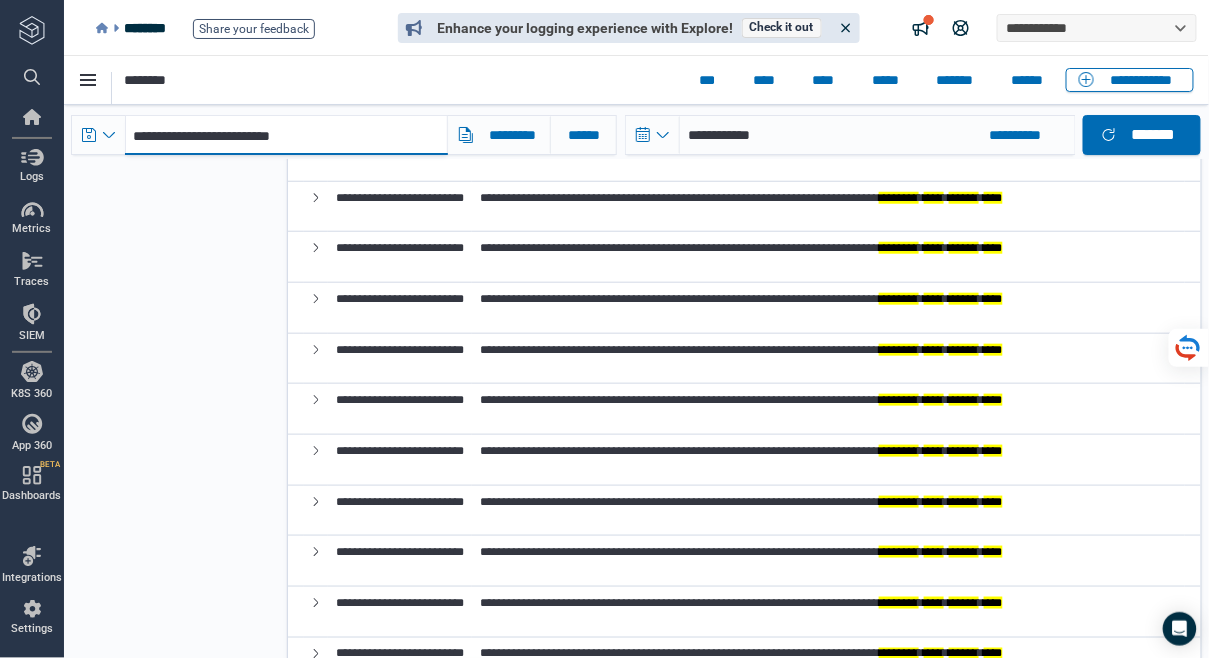 scroll, scrollTop: 14823, scrollLeft: 0, axis: vertical 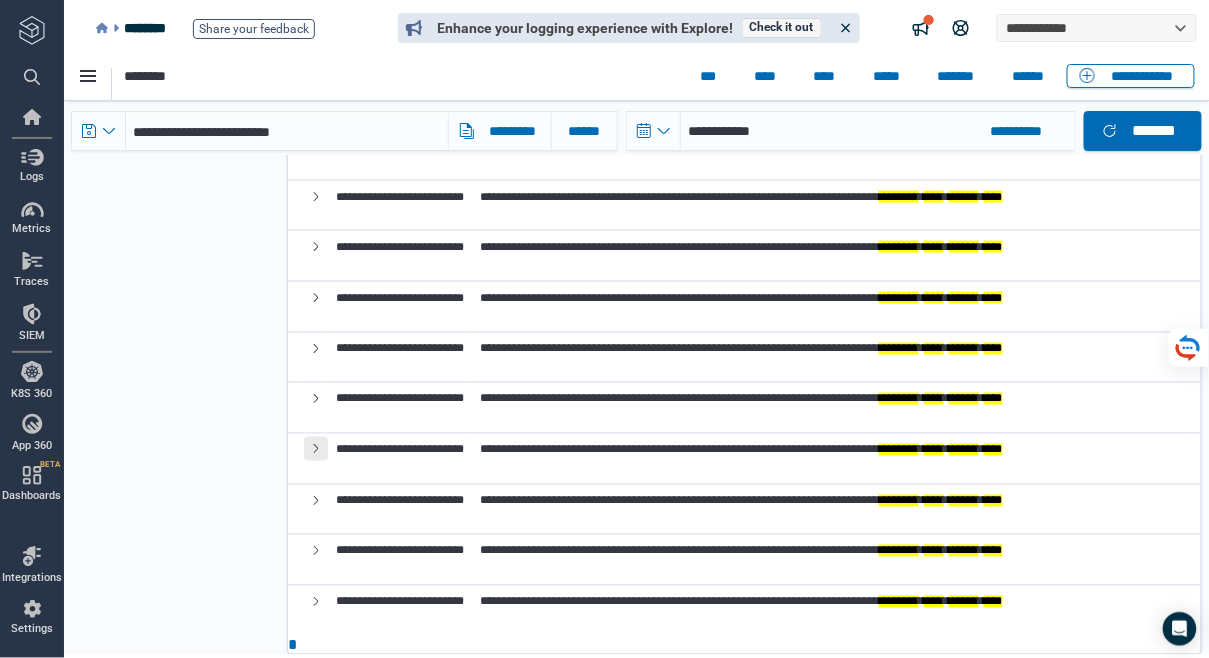 click 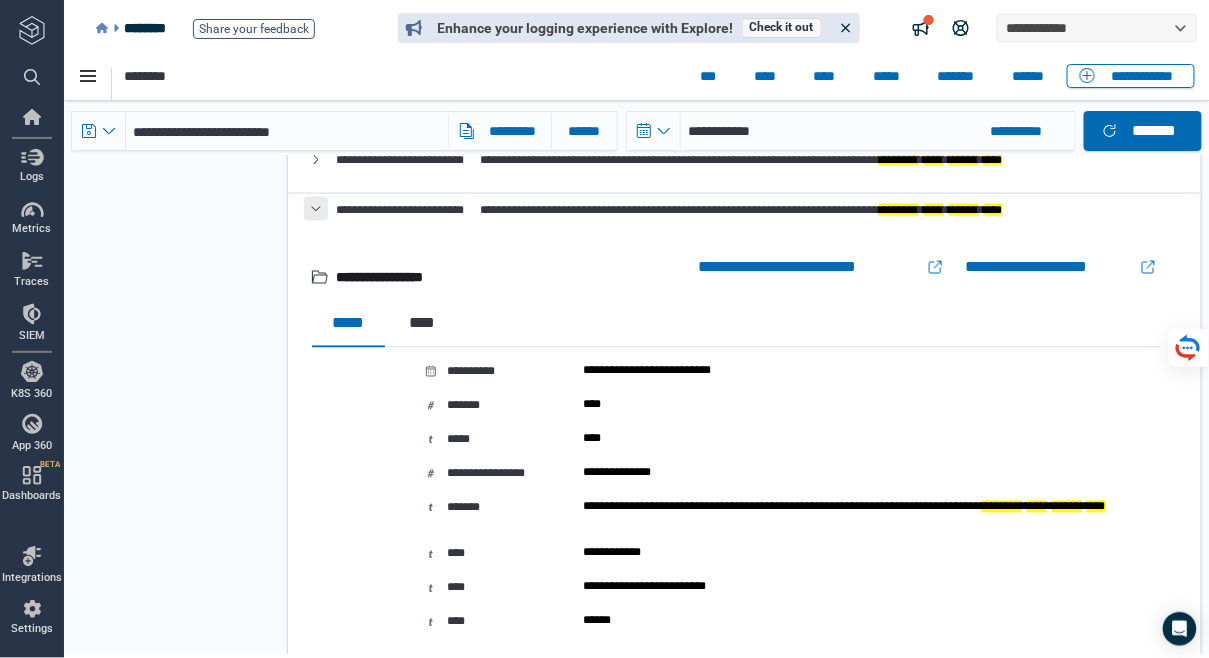 click 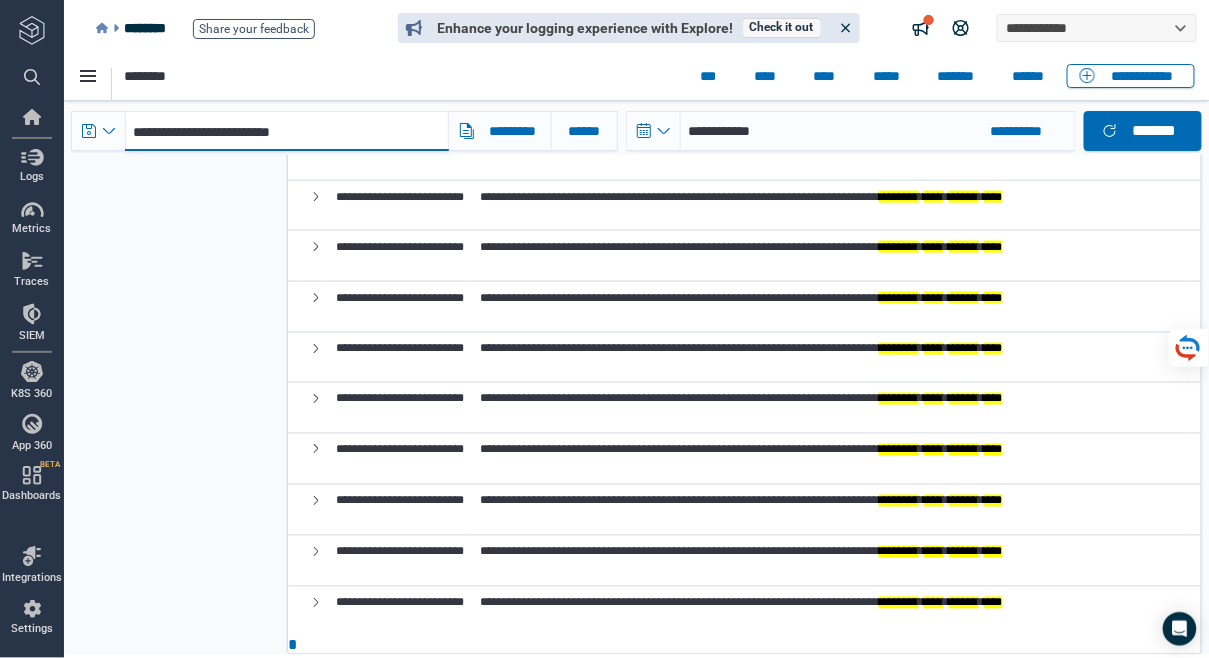 click on "**********" at bounding box center (286, 130) 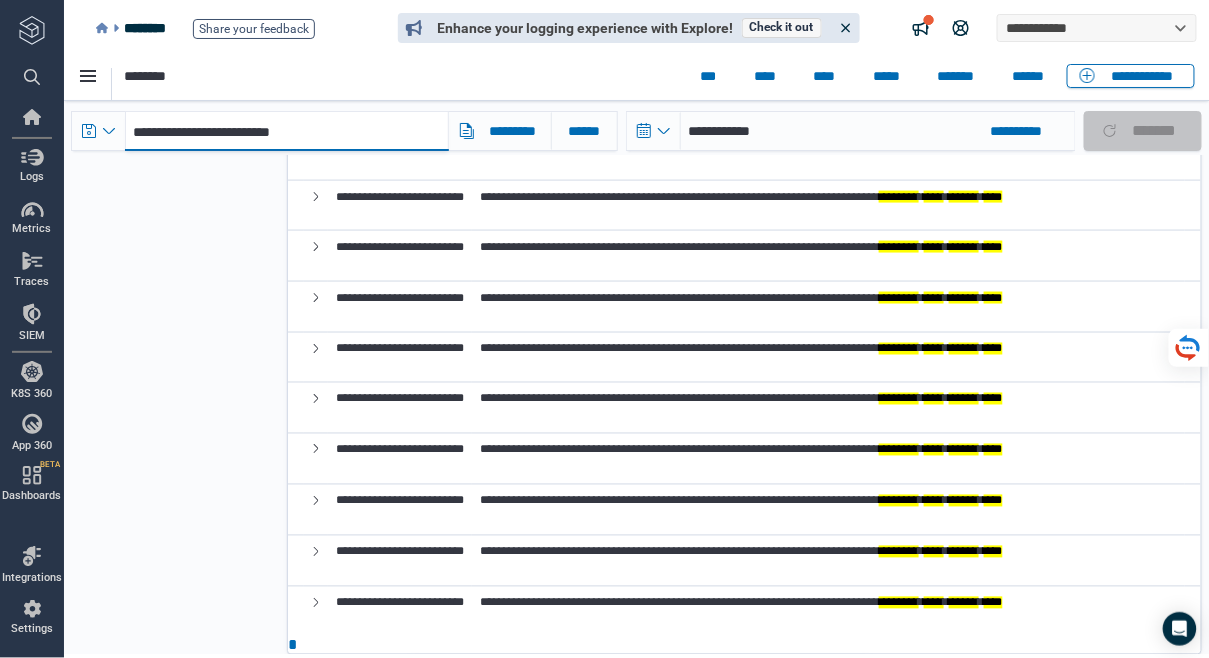 click on "**********" at bounding box center (286, 130) 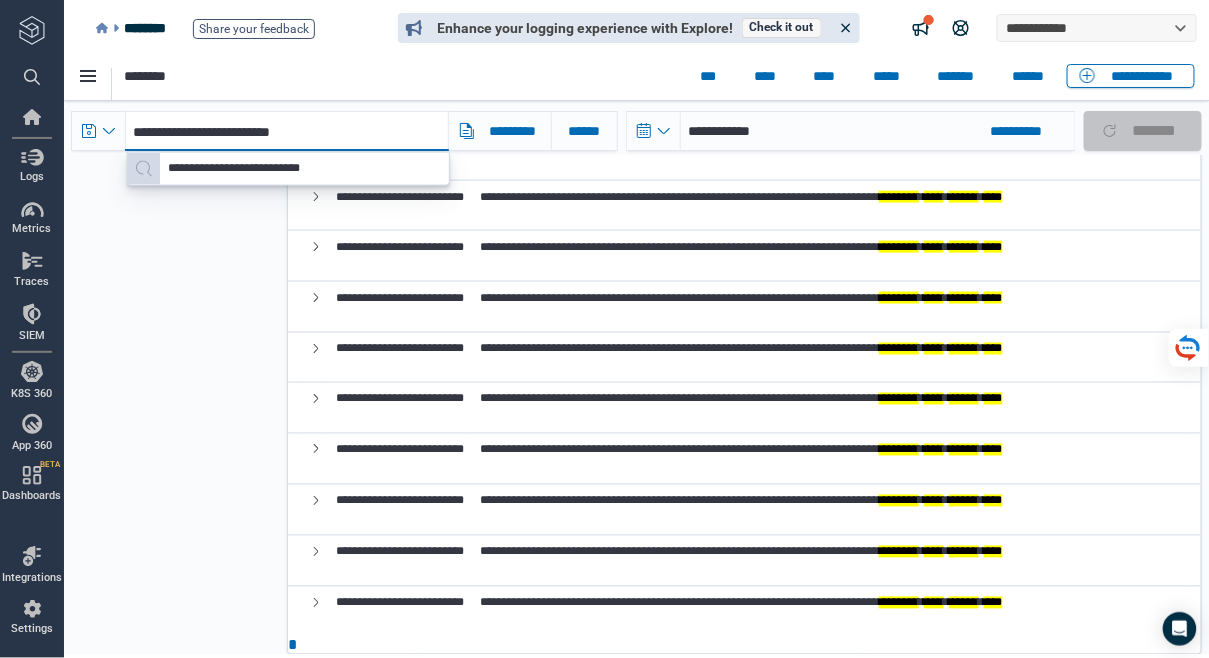 click on "**********" at bounding box center (286, 130) 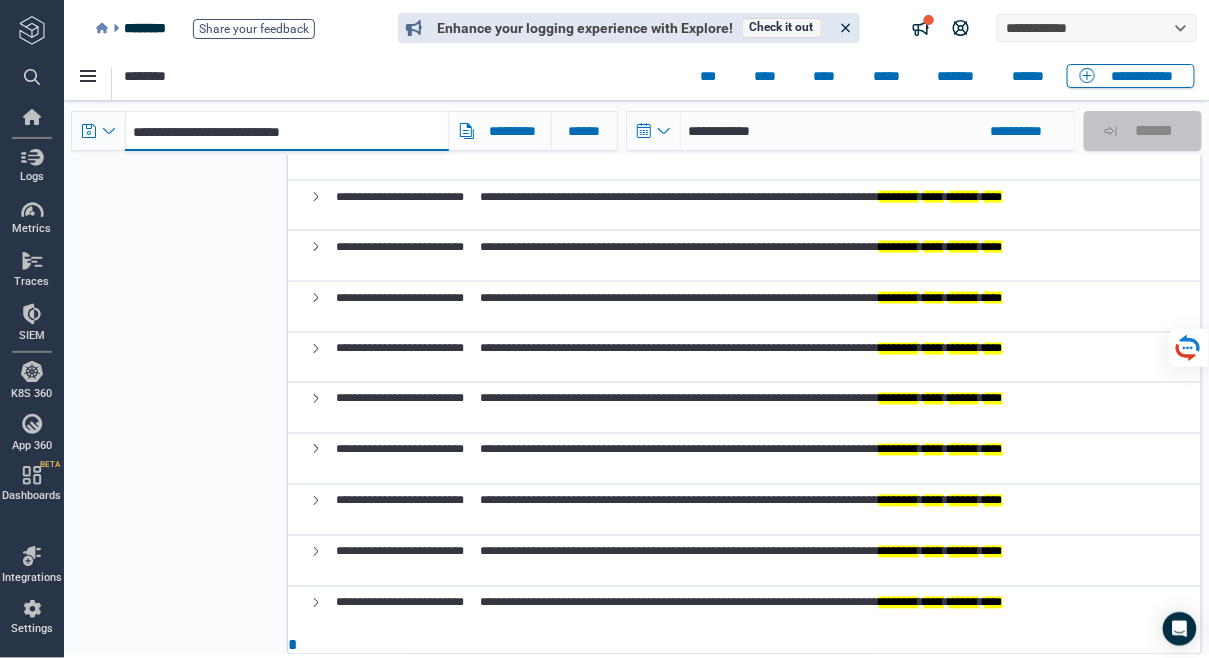 paste on "**********" 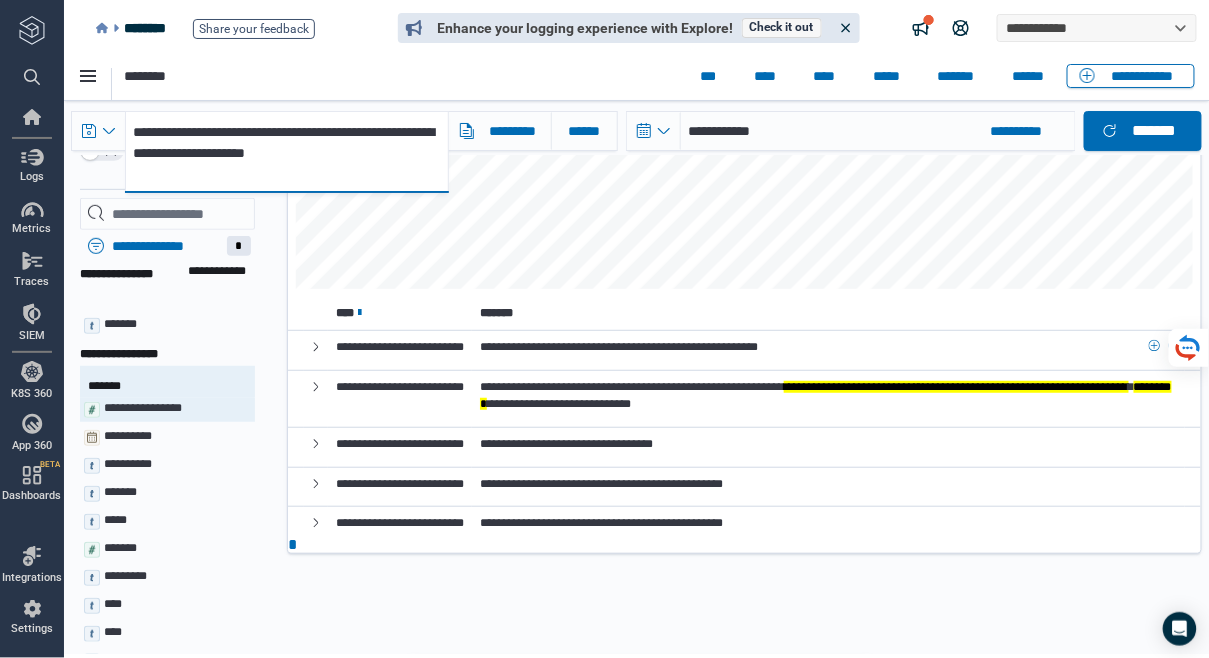 scroll, scrollTop: 168, scrollLeft: 0, axis: vertical 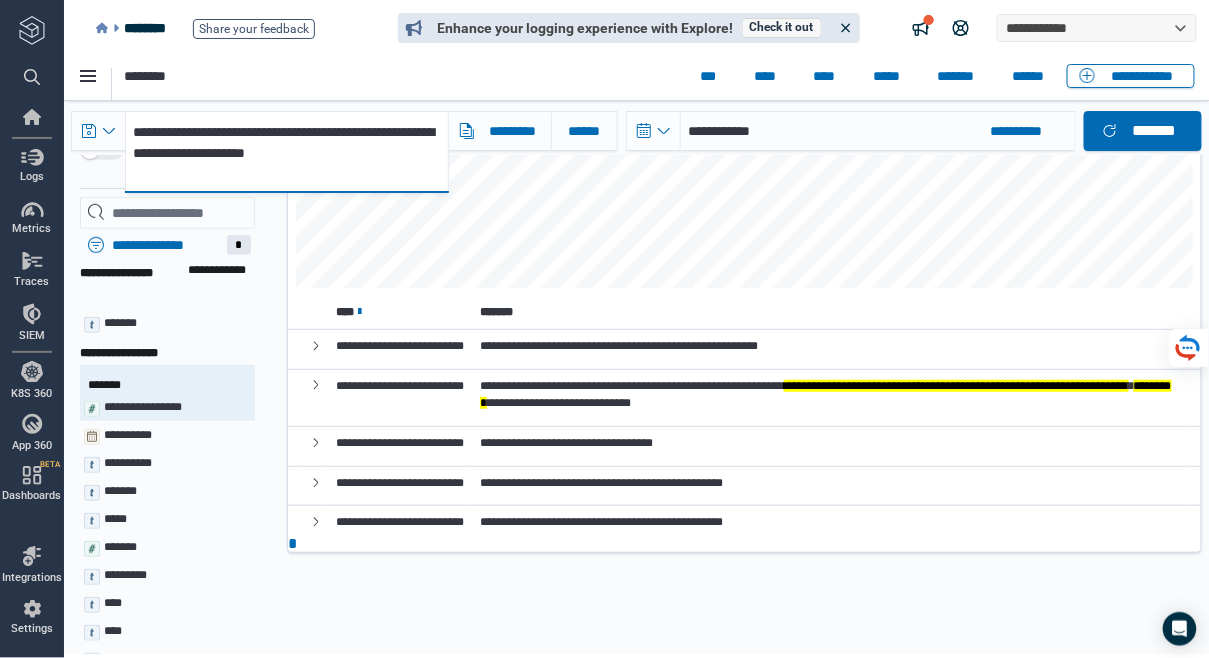 type on "**********" 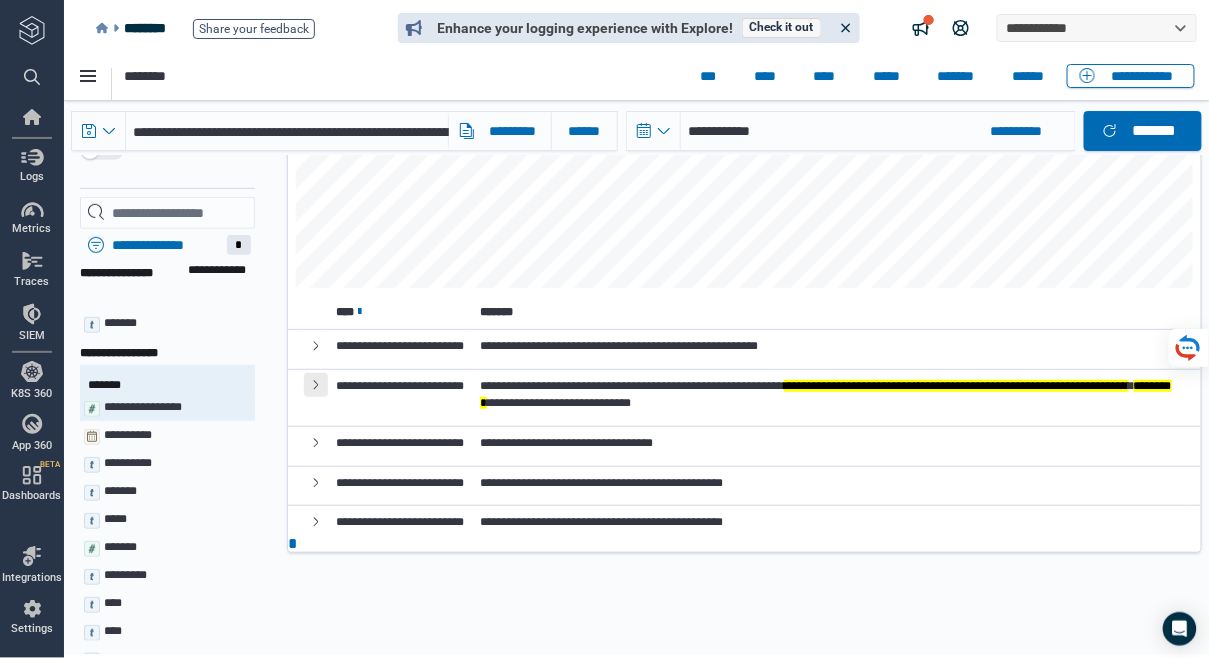 click at bounding box center (315, 384) 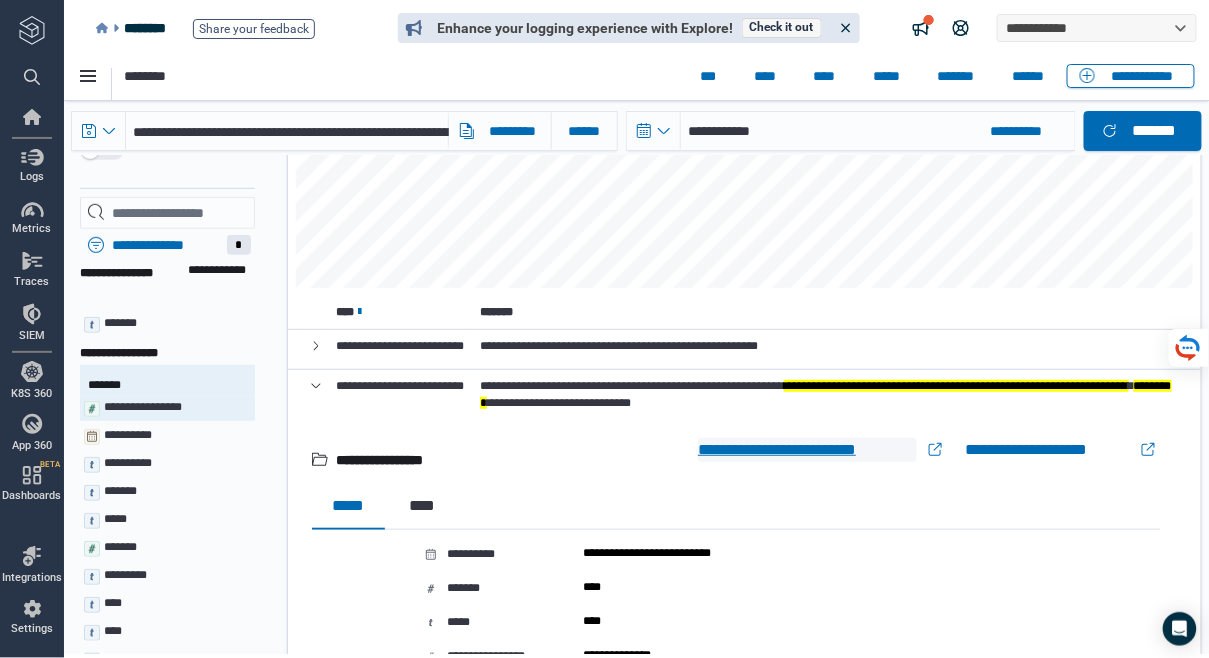 click on "**********" at bounding box center (806, 449) 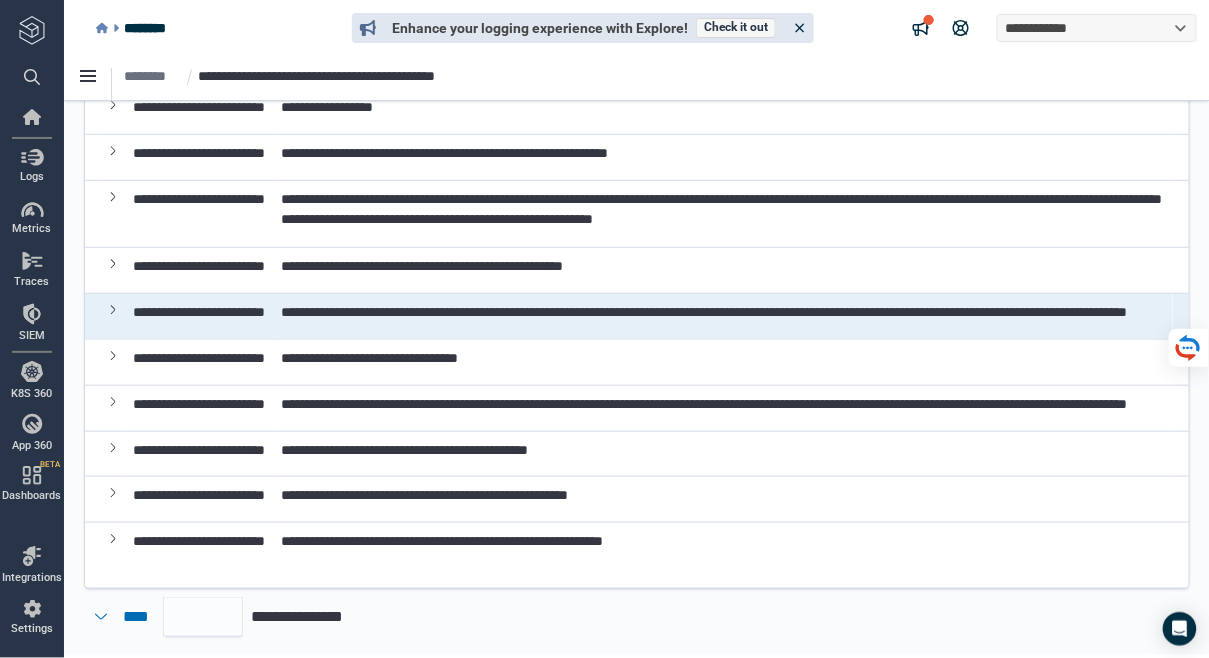 scroll, scrollTop: 358, scrollLeft: 0, axis: vertical 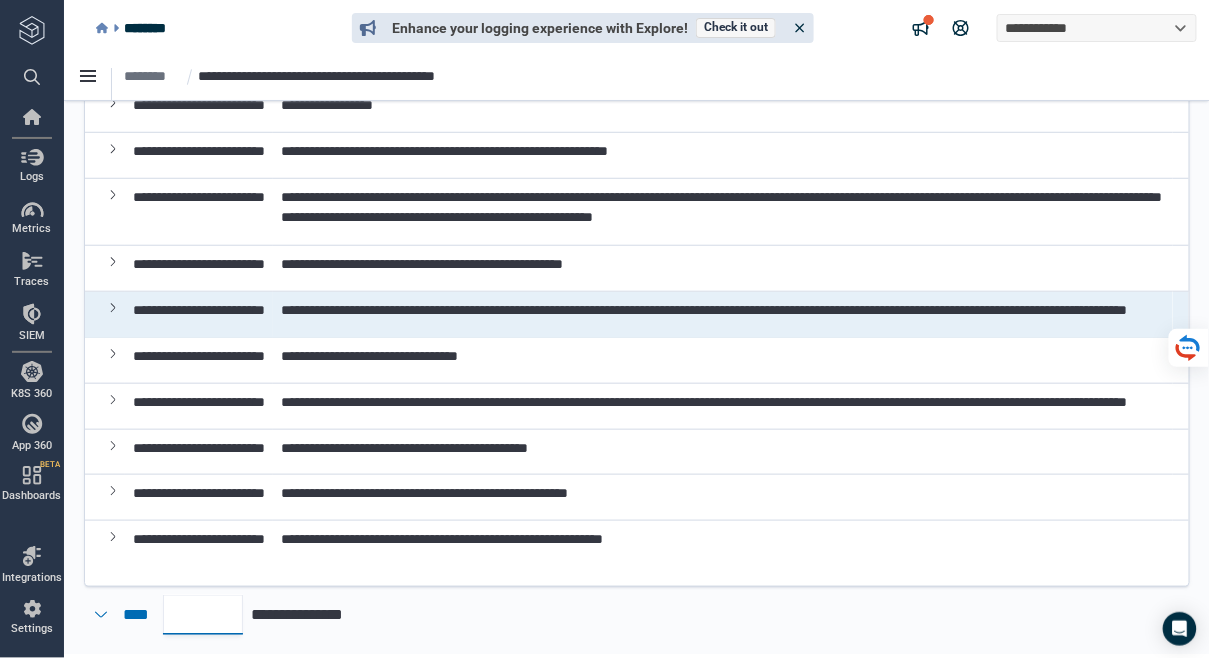 click on "*" at bounding box center [202, 614] 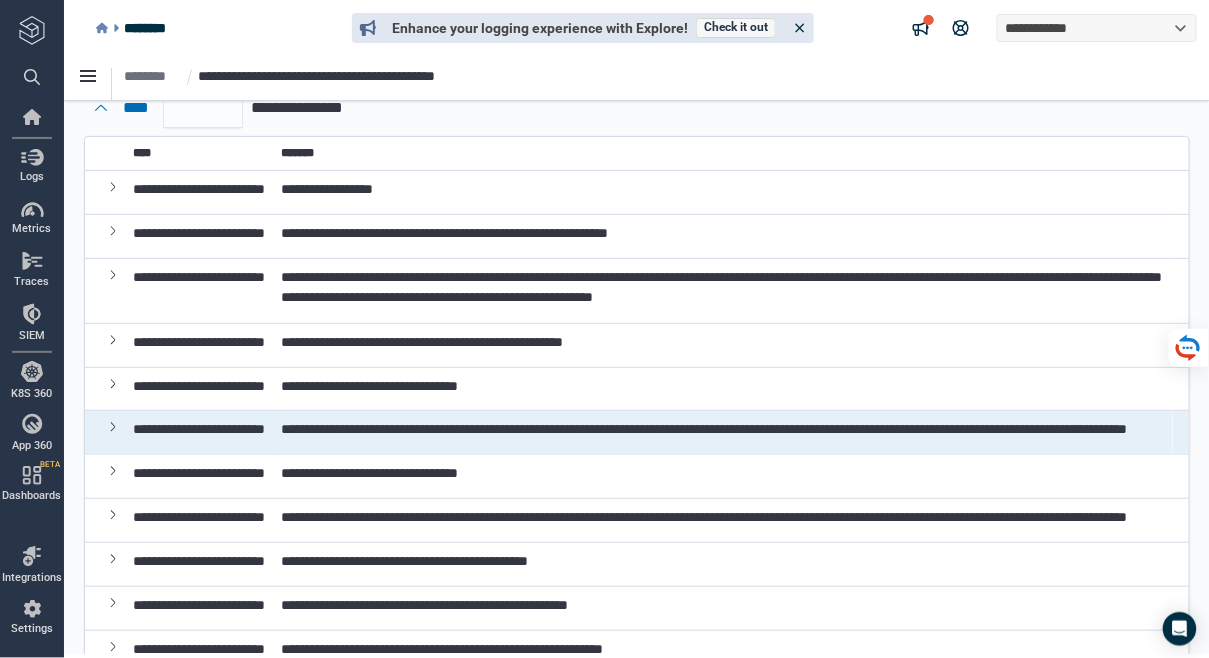 scroll, scrollTop: 132, scrollLeft: 0, axis: vertical 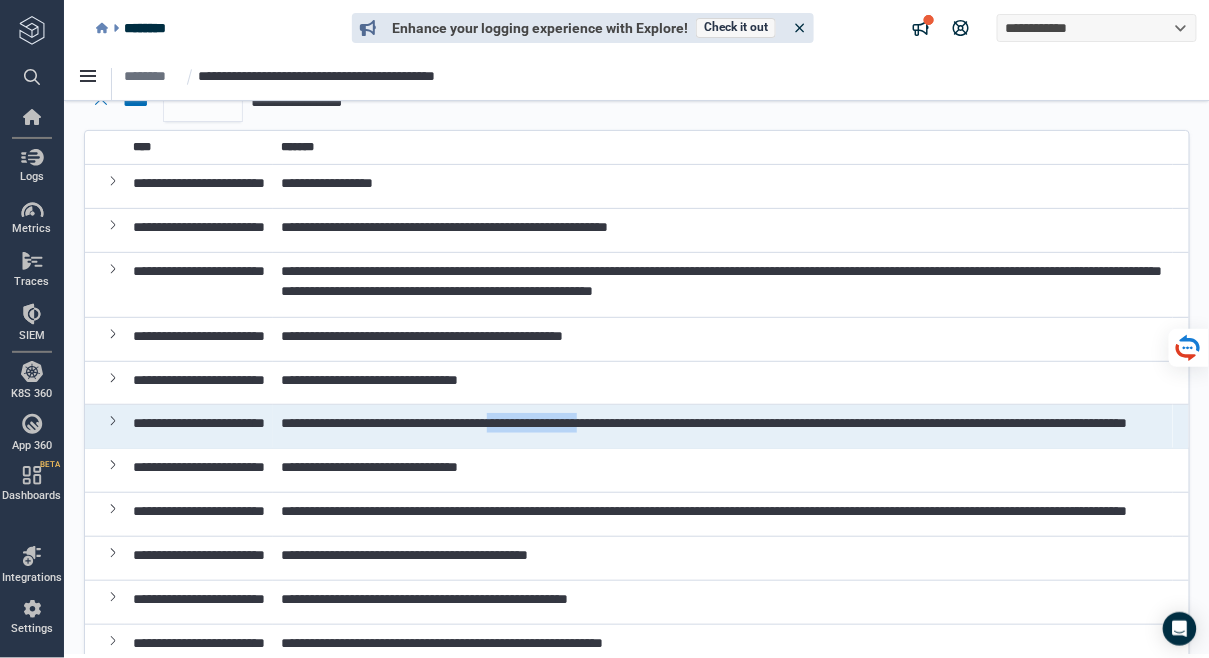 drag, startPoint x: 639, startPoint y: 427, endPoint x: 767, endPoint y: 423, distance: 128.06248 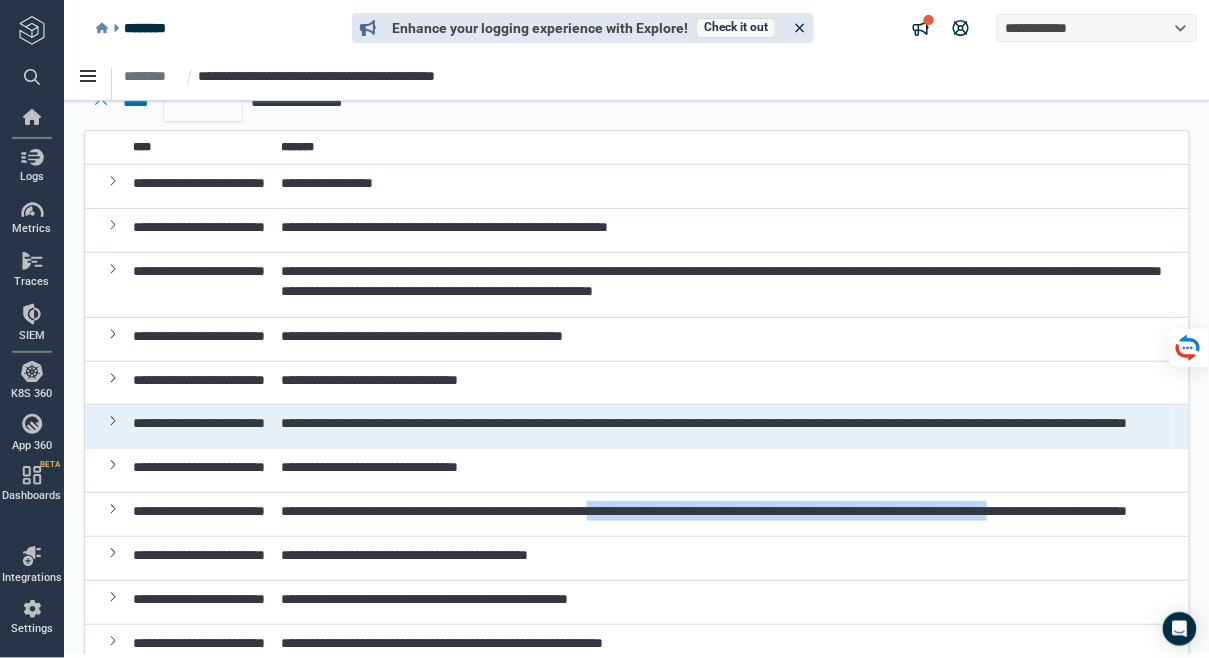 drag, startPoint x: 774, startPoint y: 529, endPoint x: 635, endPoint y: 552, distance: 140.89003 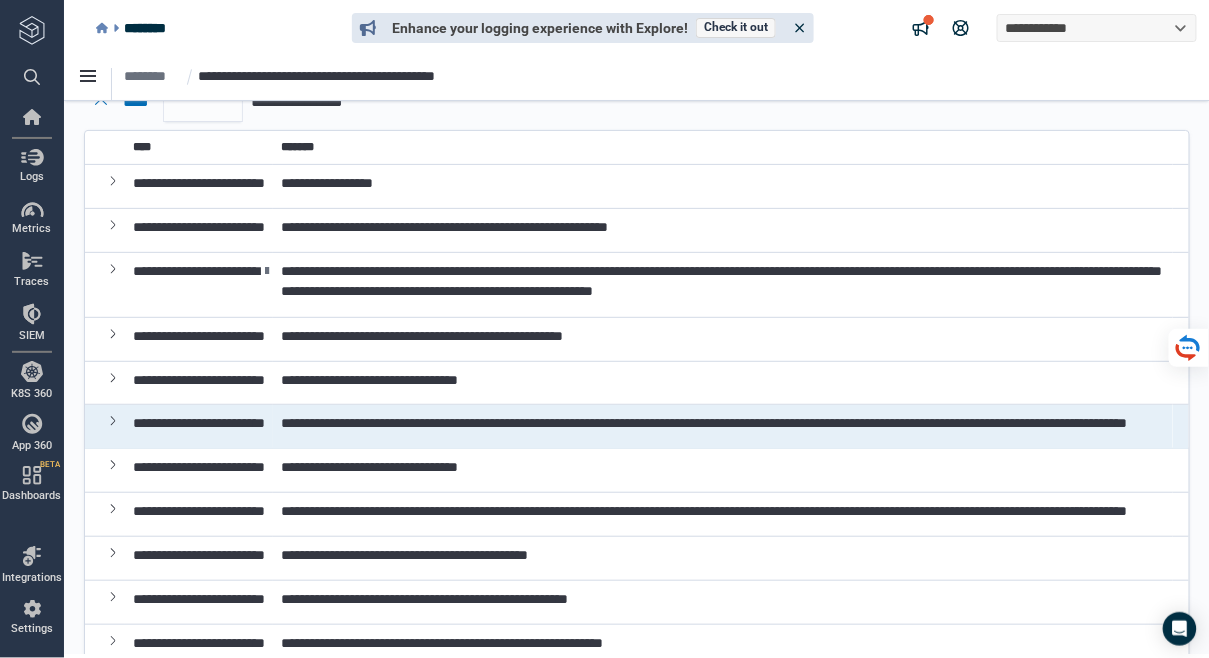 scroll, scrollTop: 0, scrollLeft: 0, axis: both 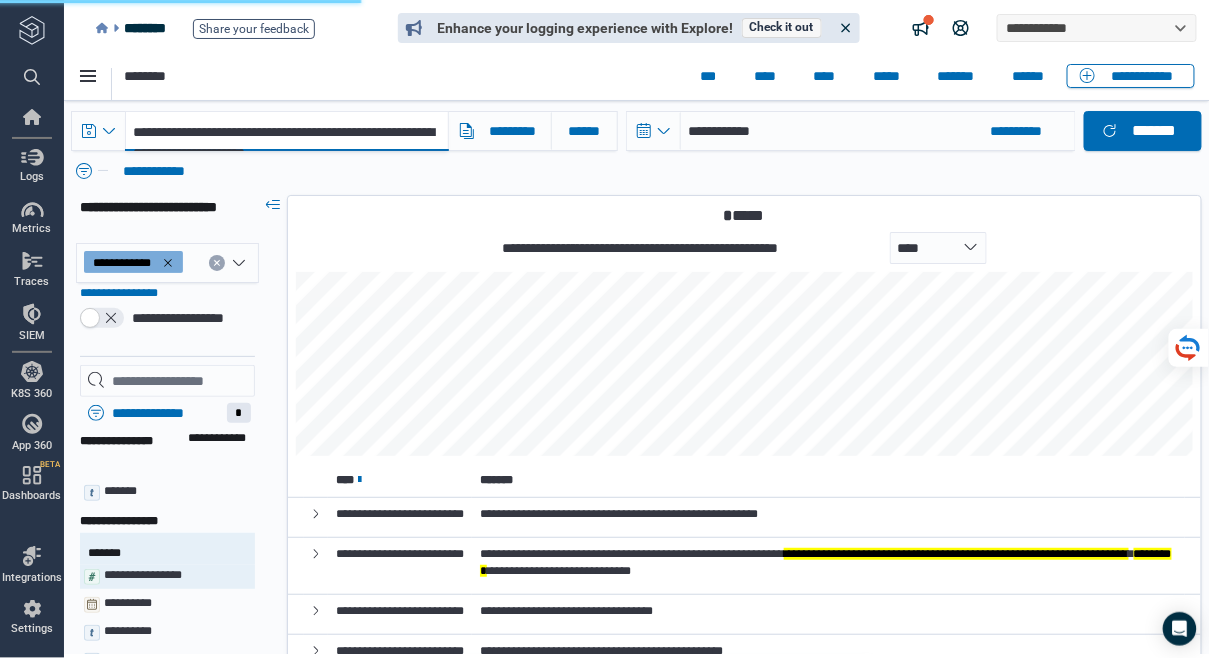 click on "**********" at bounding box center [286, 130] 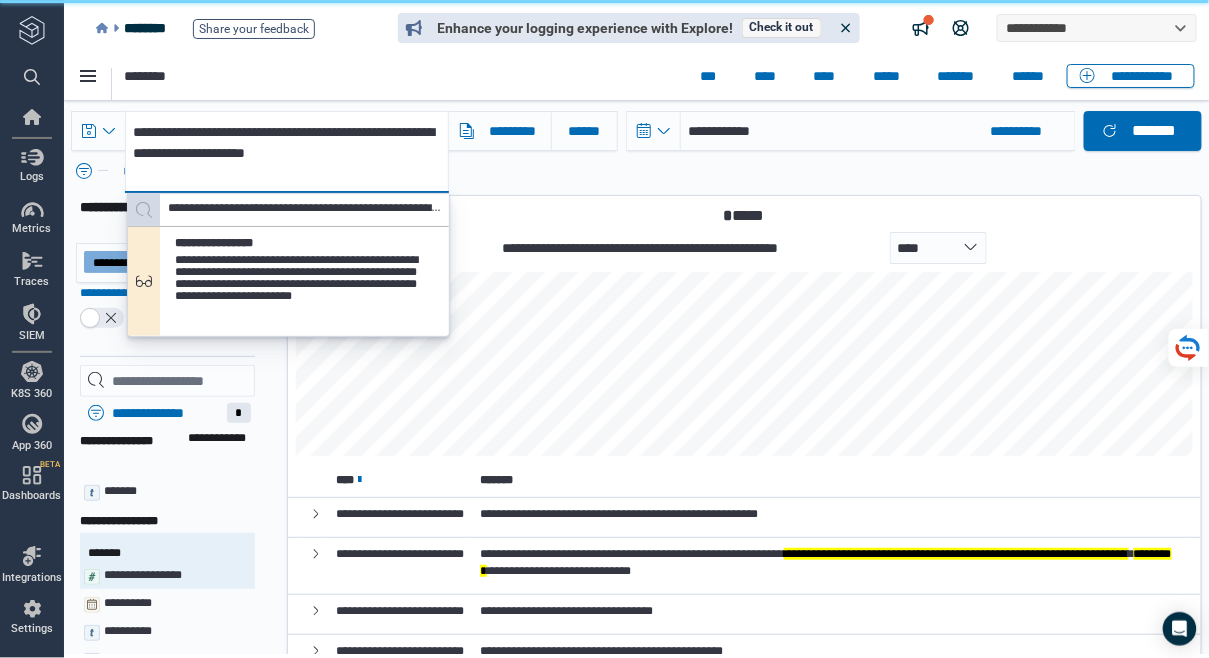 click on "**********" at bounding box center (286, 151) 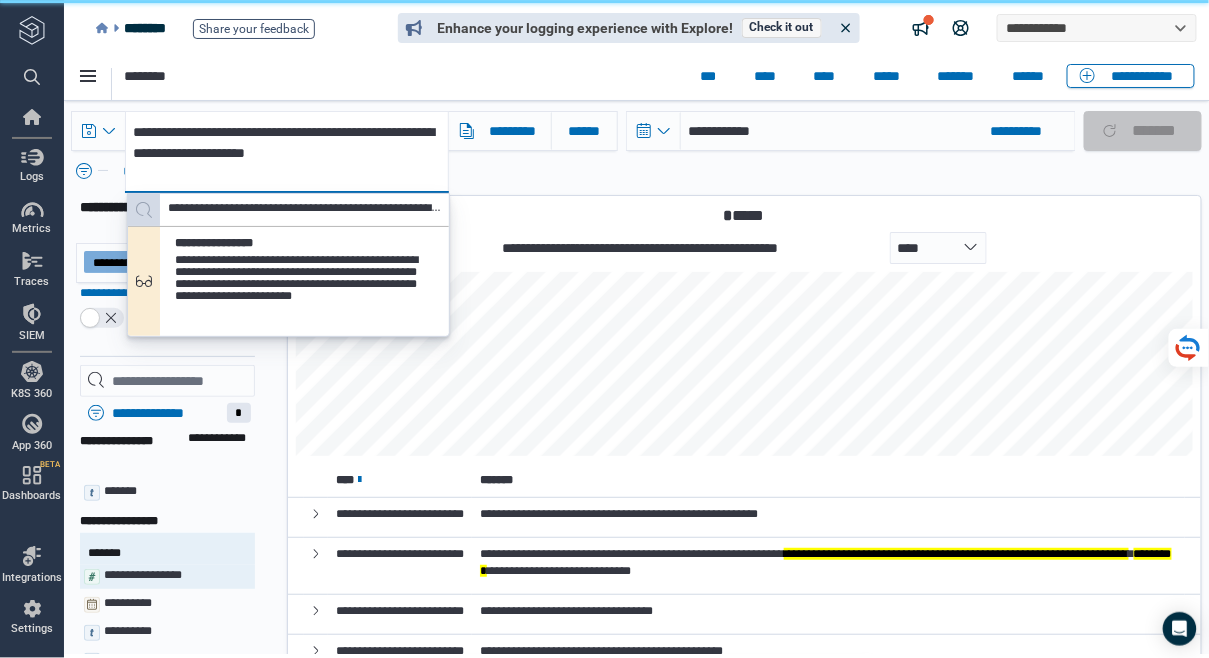 click on "**********" at bounding box center (286, 151) 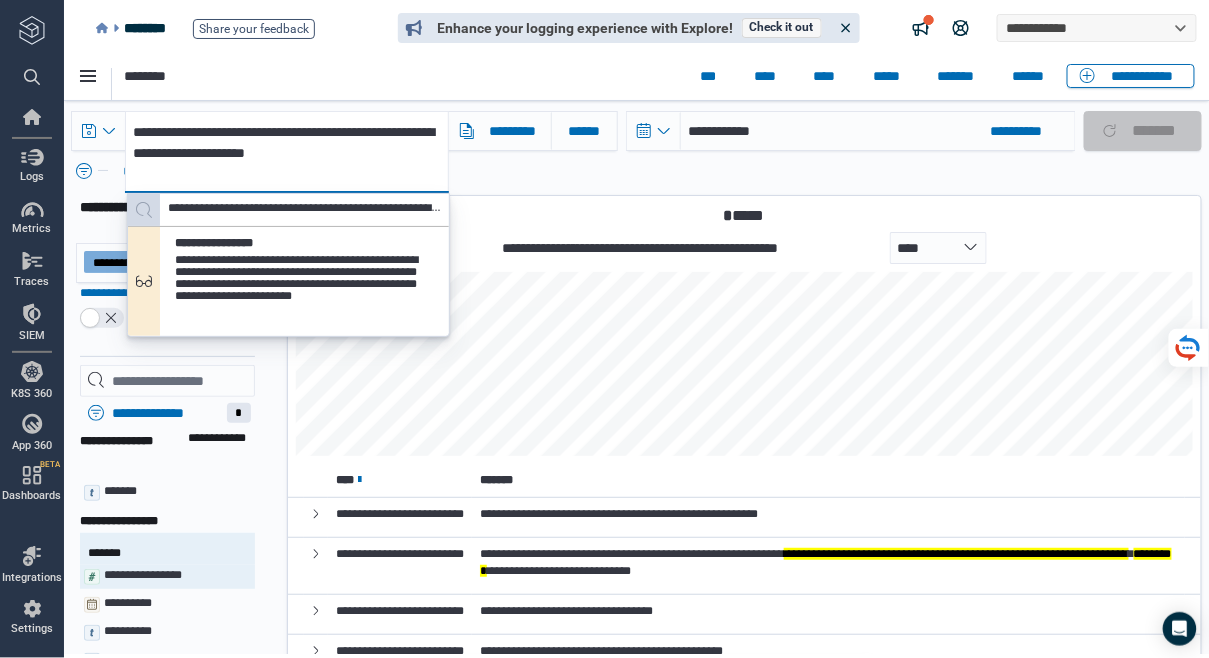 click on "**********" at bounding box center (286, 151) 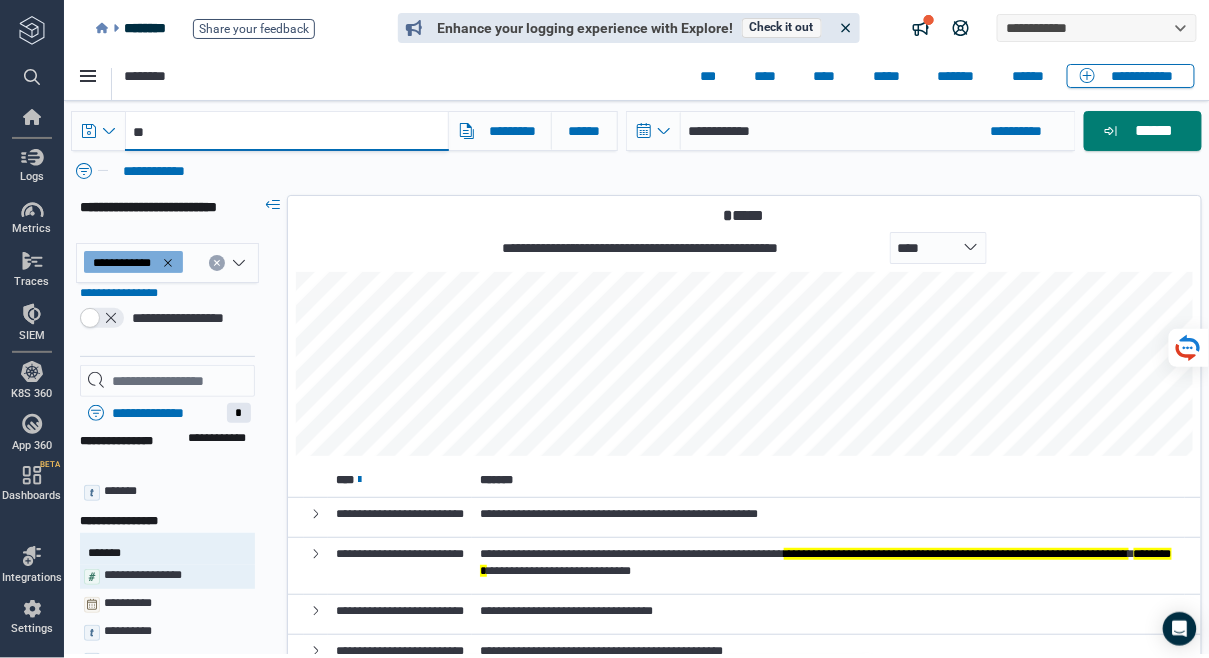 paste on "**********" 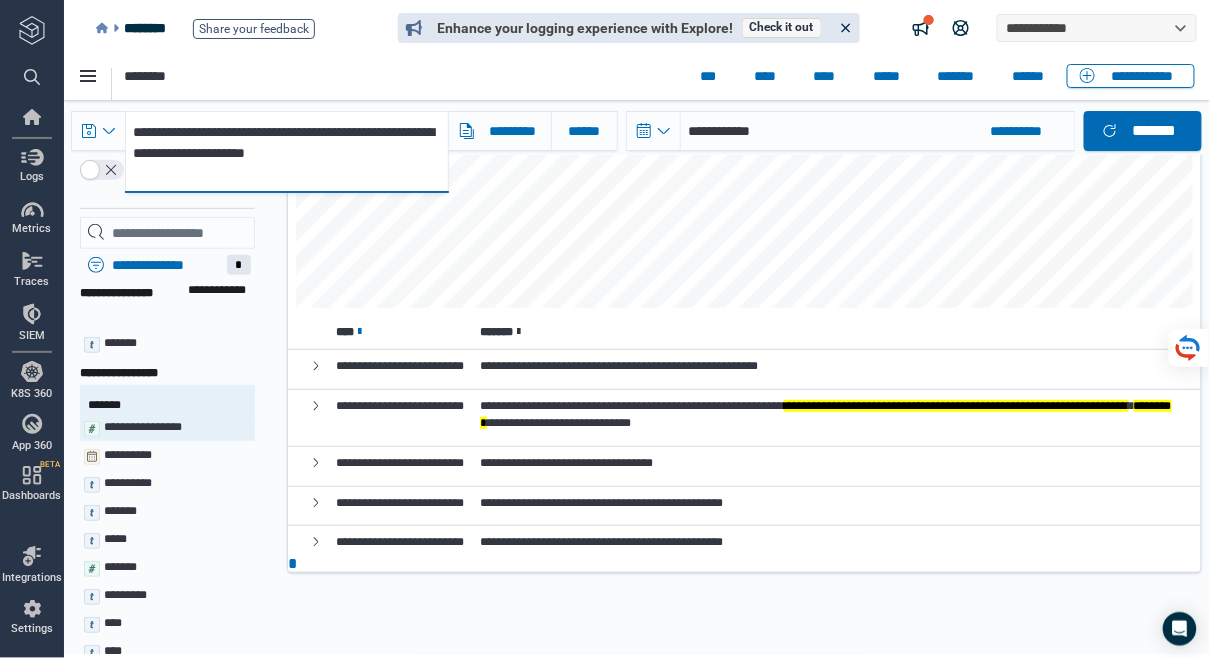 scroll, scrollTop: 152, scrollLeft: 0, axis: vertical 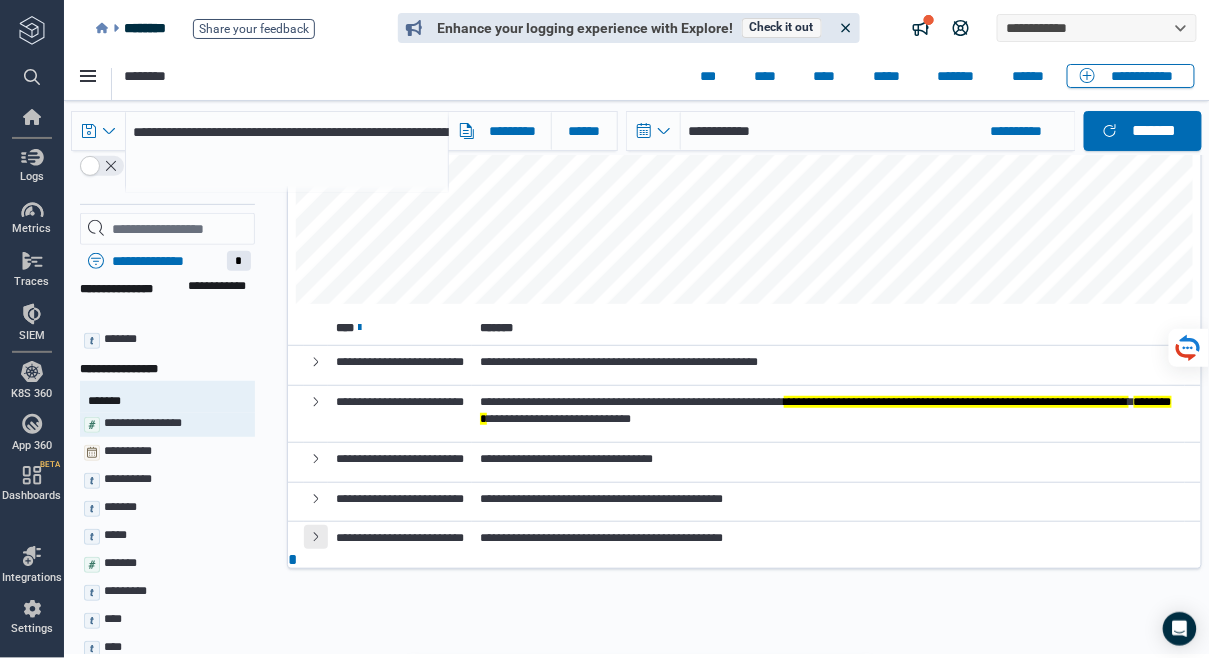 click 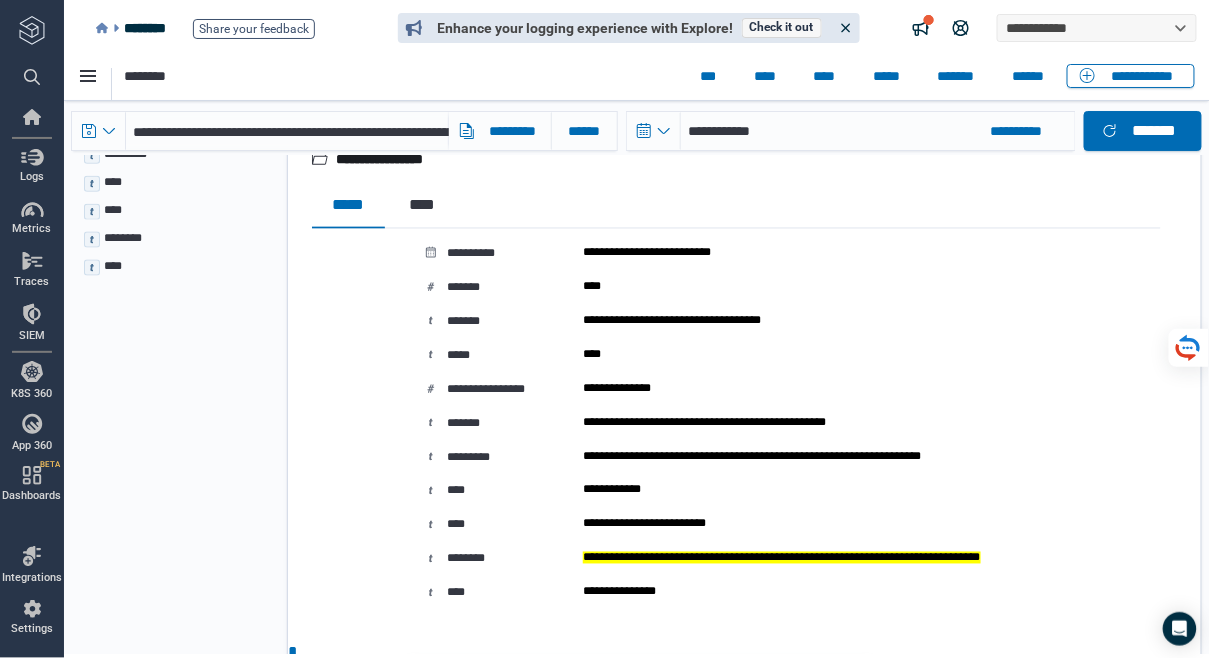 scroll, scrollTop: 596, scrollLeft: 0, axis: vertical 